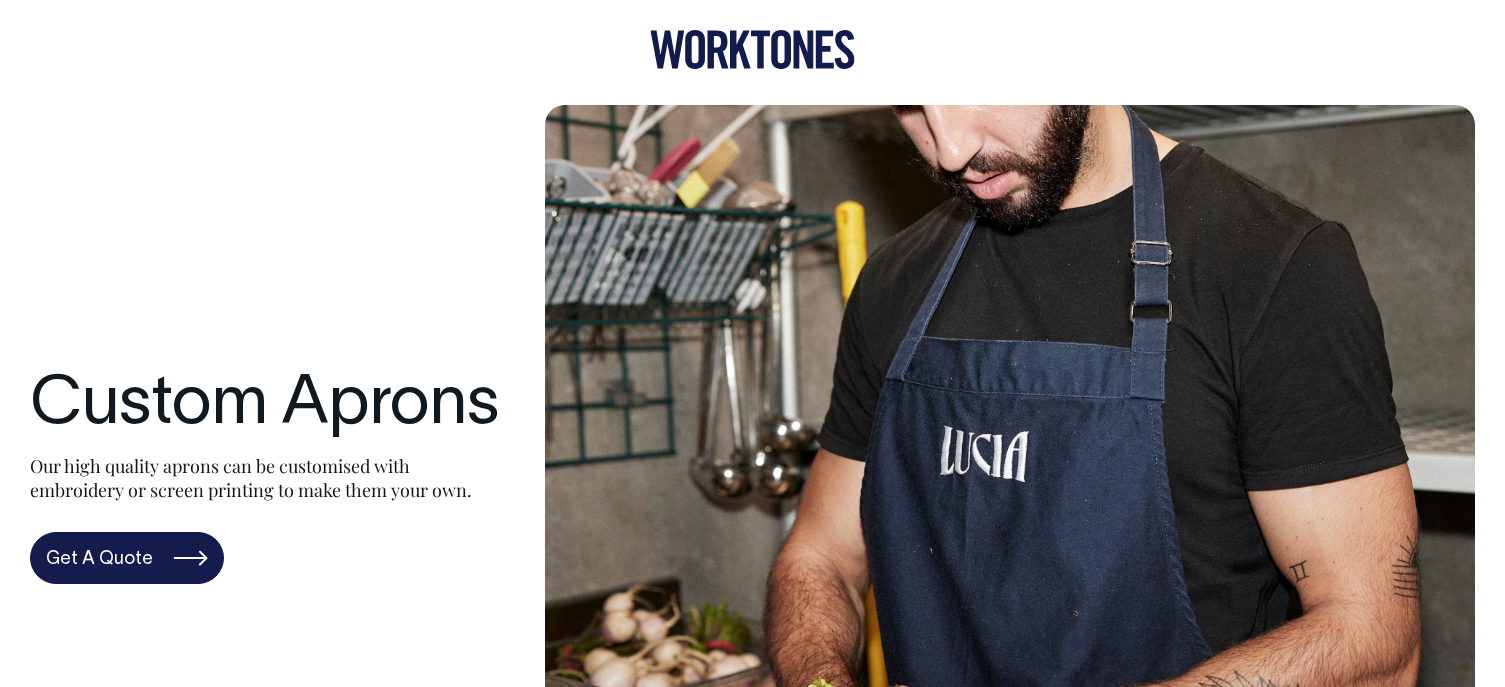 scroll, scrollTop: 0, scrollLeft: 0, axis: both 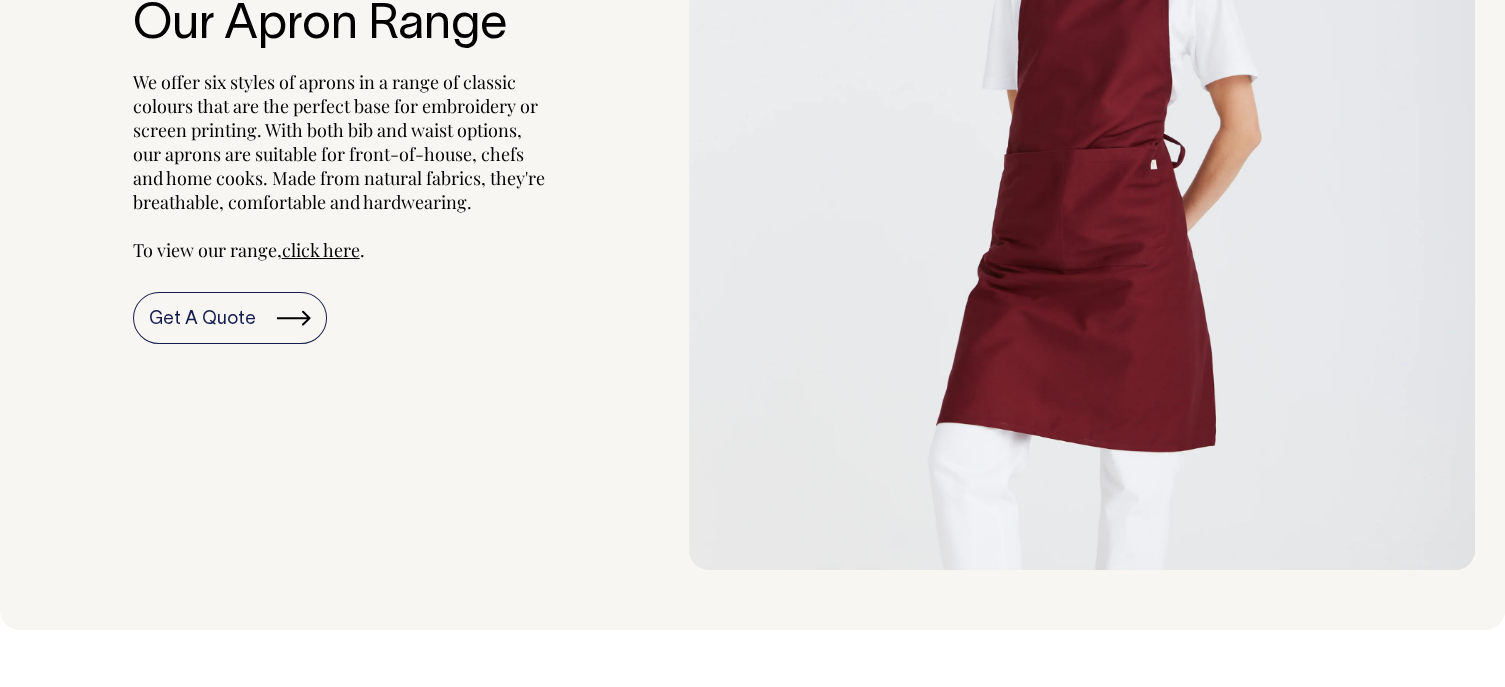 click on "click here" at bounding box center (321, 250) 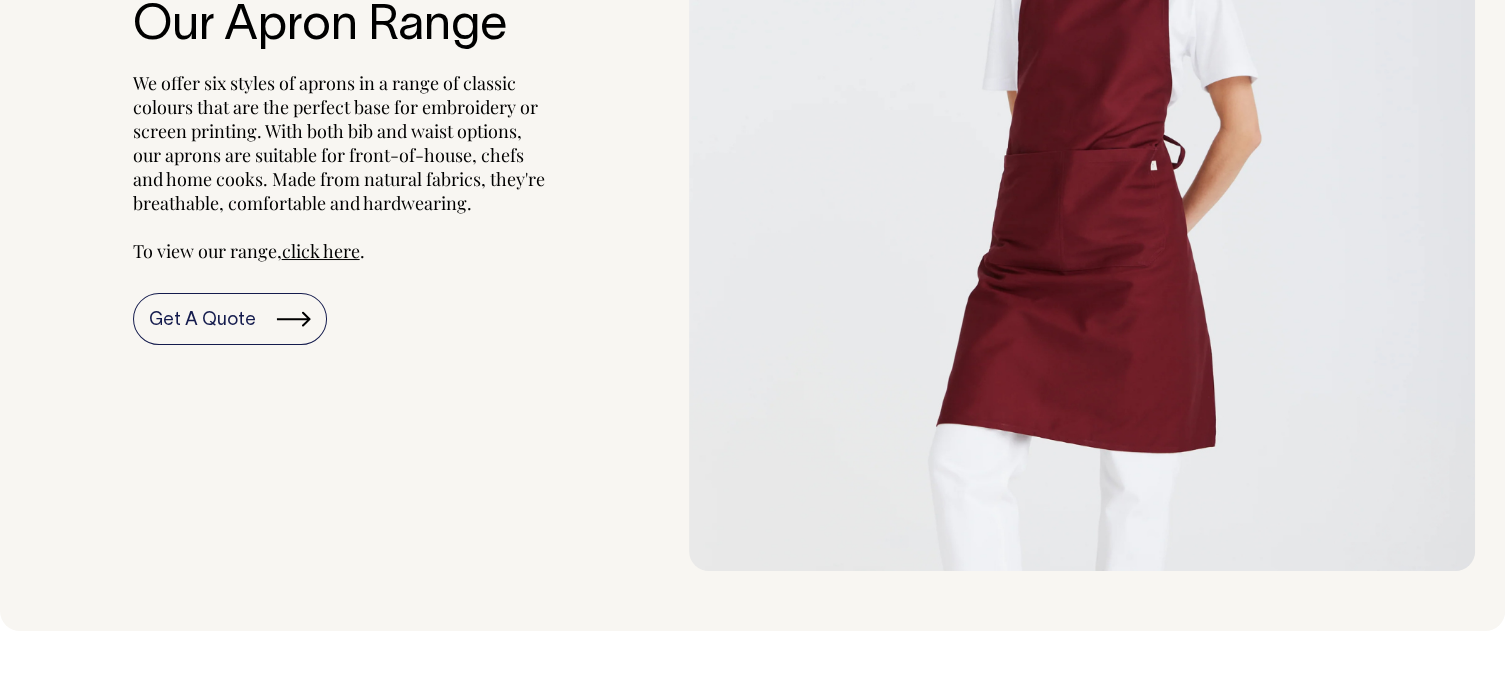 scroll, scrollTop: 2200, scrollLeft: 0, axis: vertical 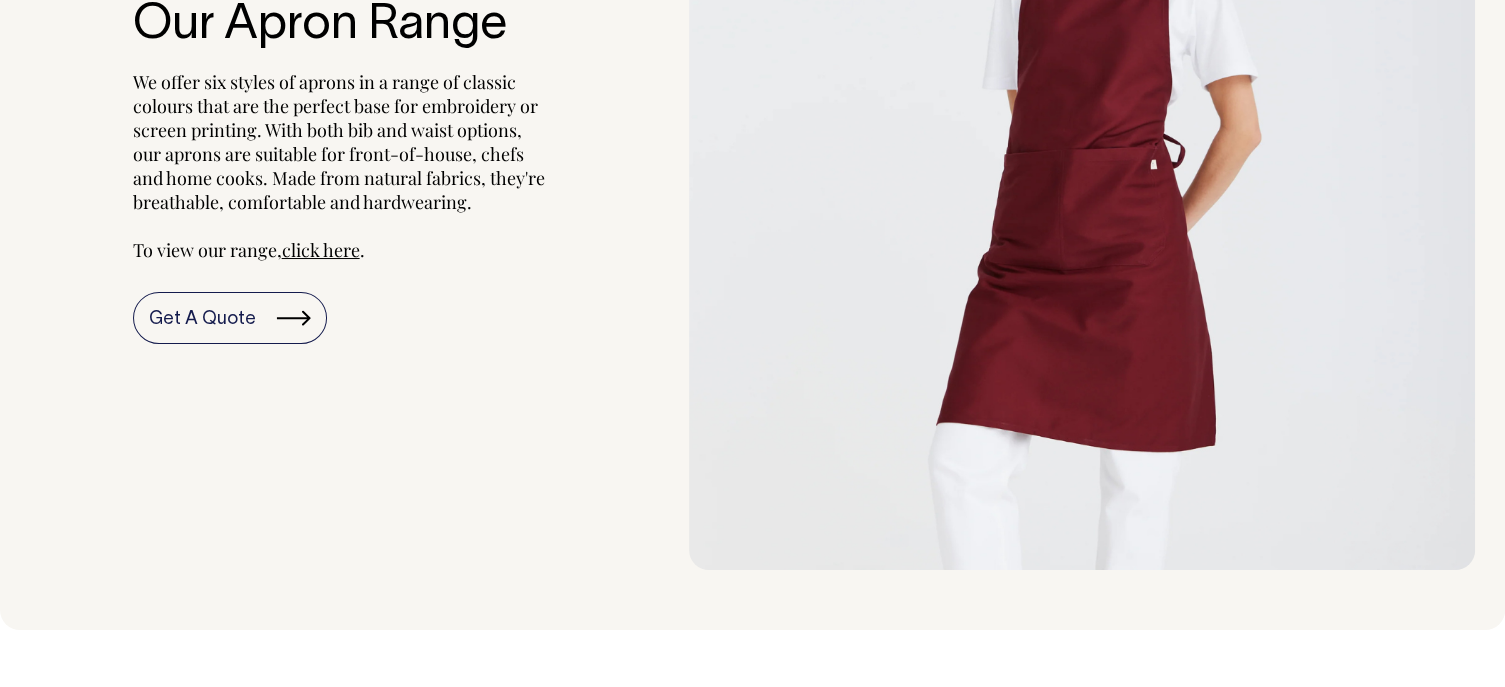 click on "click here" at bounding box center [321, 250] 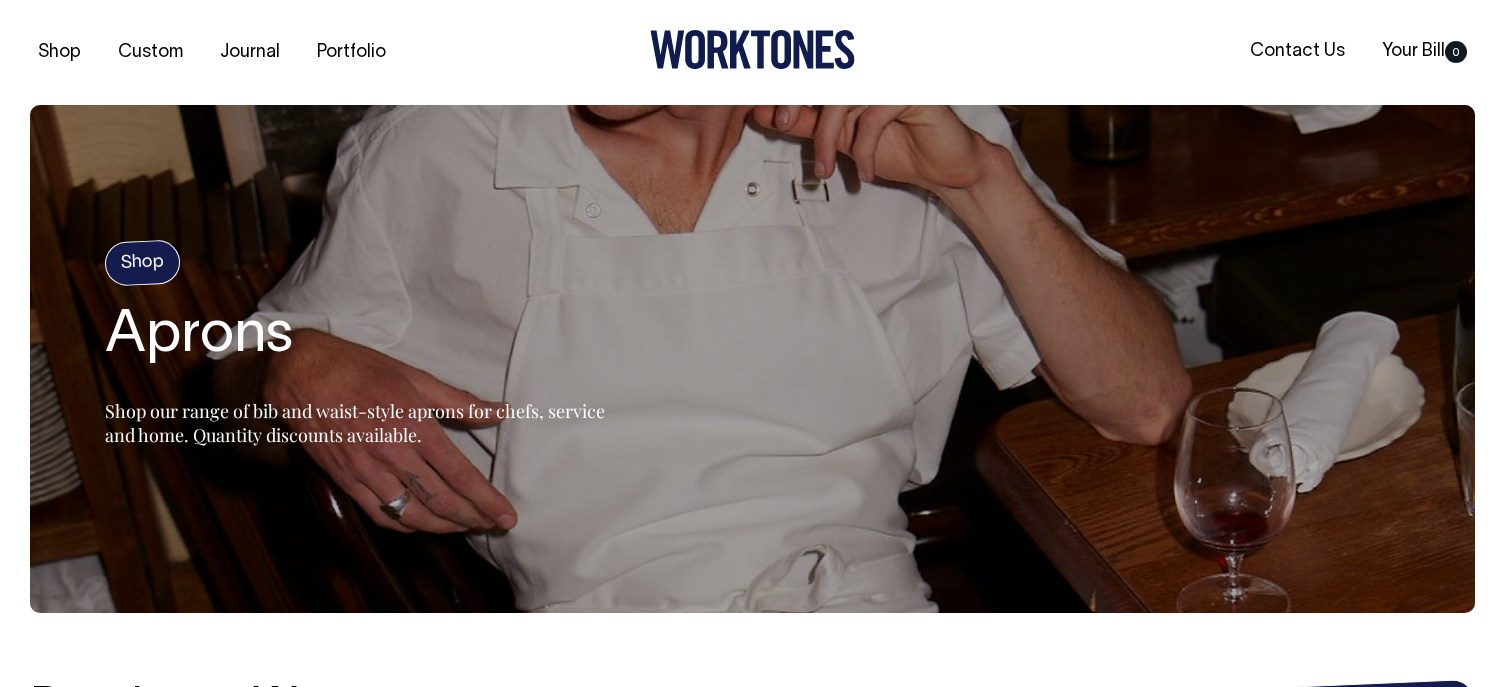 scroll, scrollTop: 157, scrollLeft: 0, axis: vertical 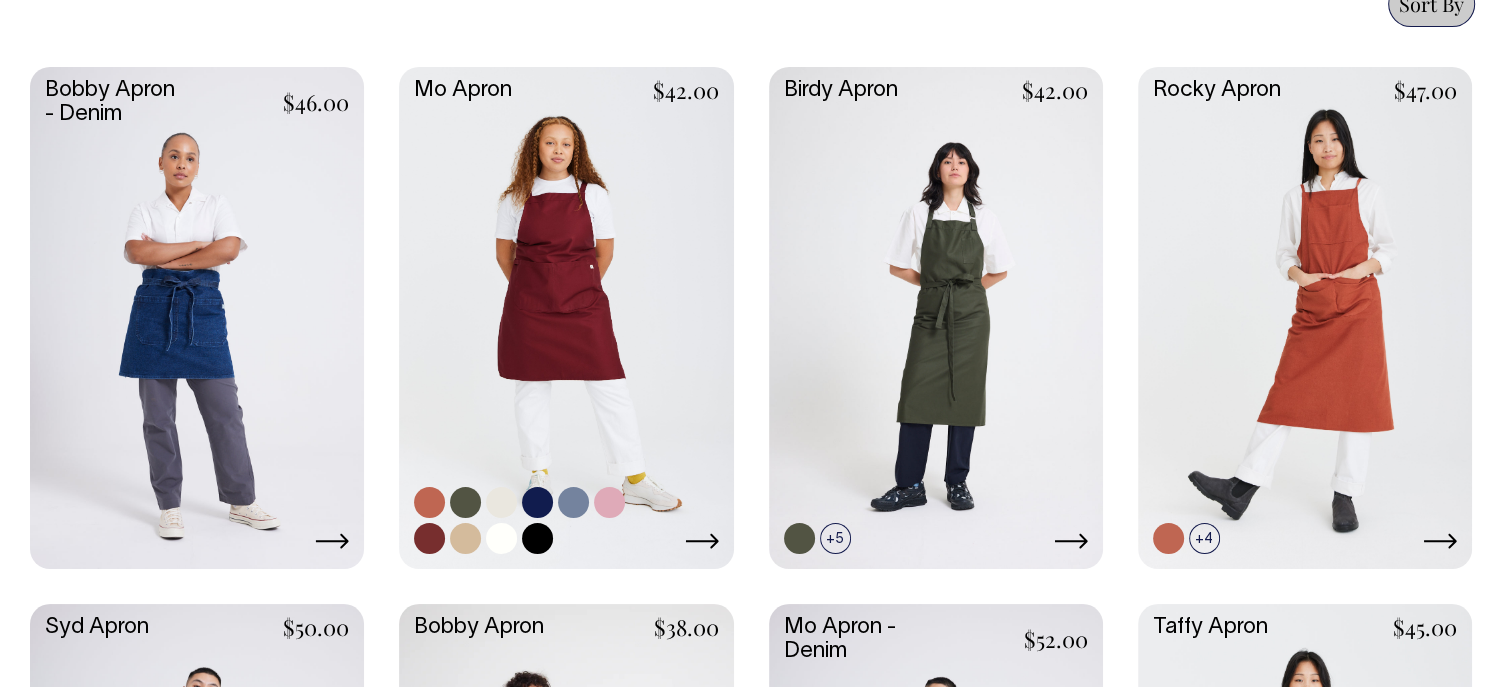 click at bounding box center [566, 315] 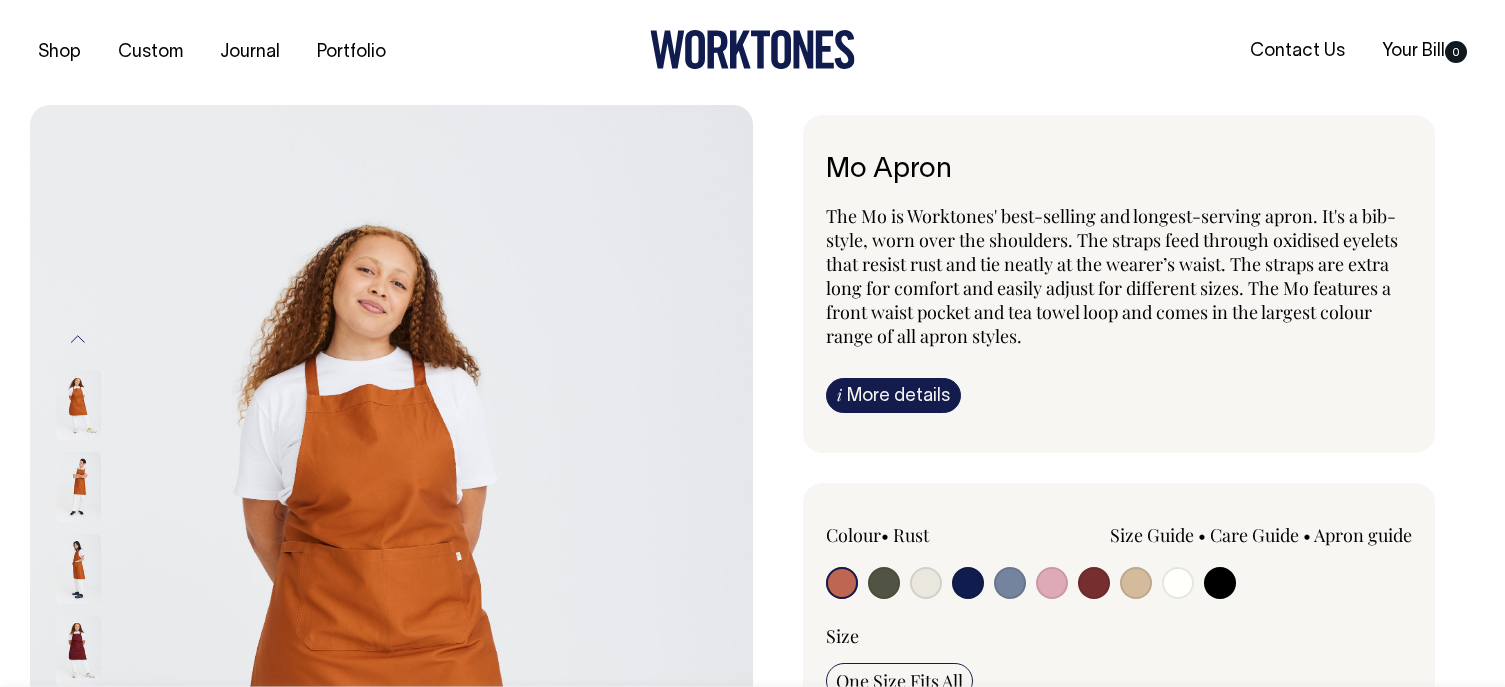 scroll, scrollTop: 0, scrollLeft: 0, axis: both 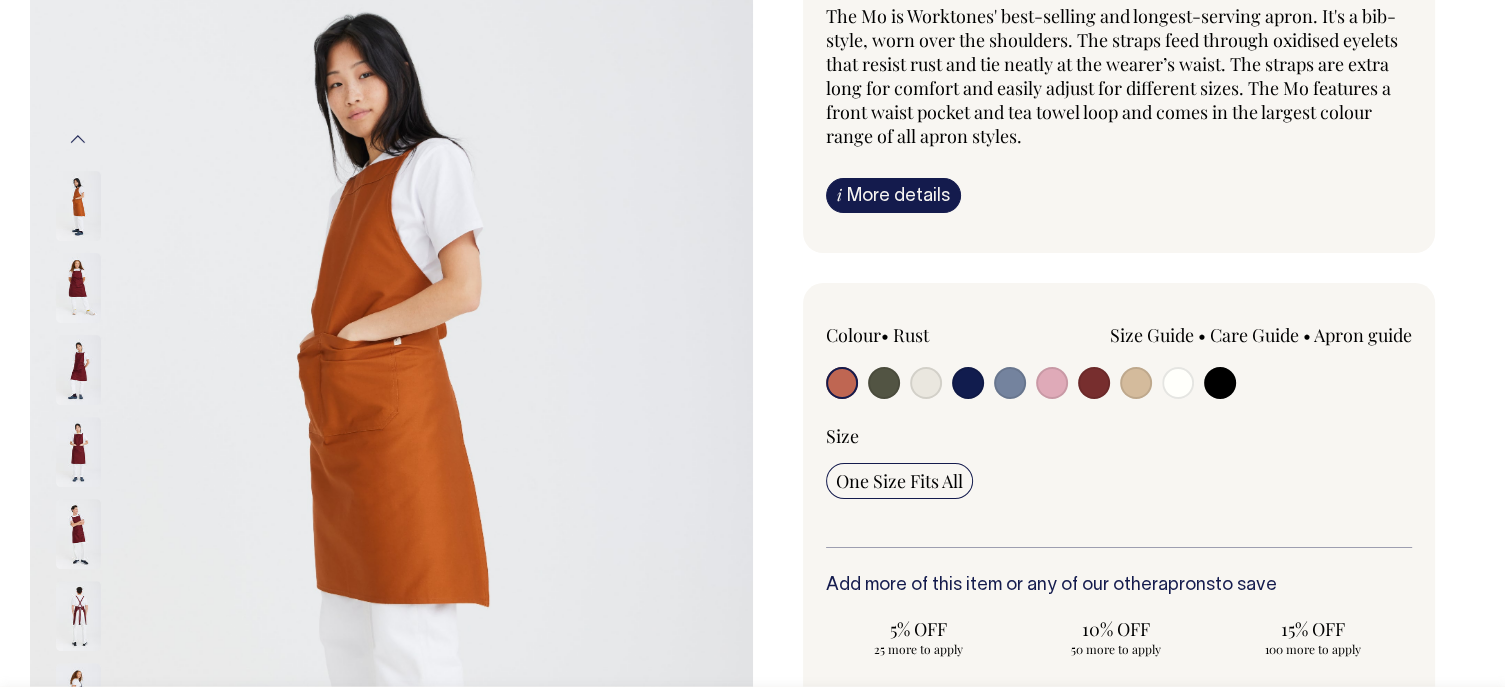 click at bounding box center [1220, 383] 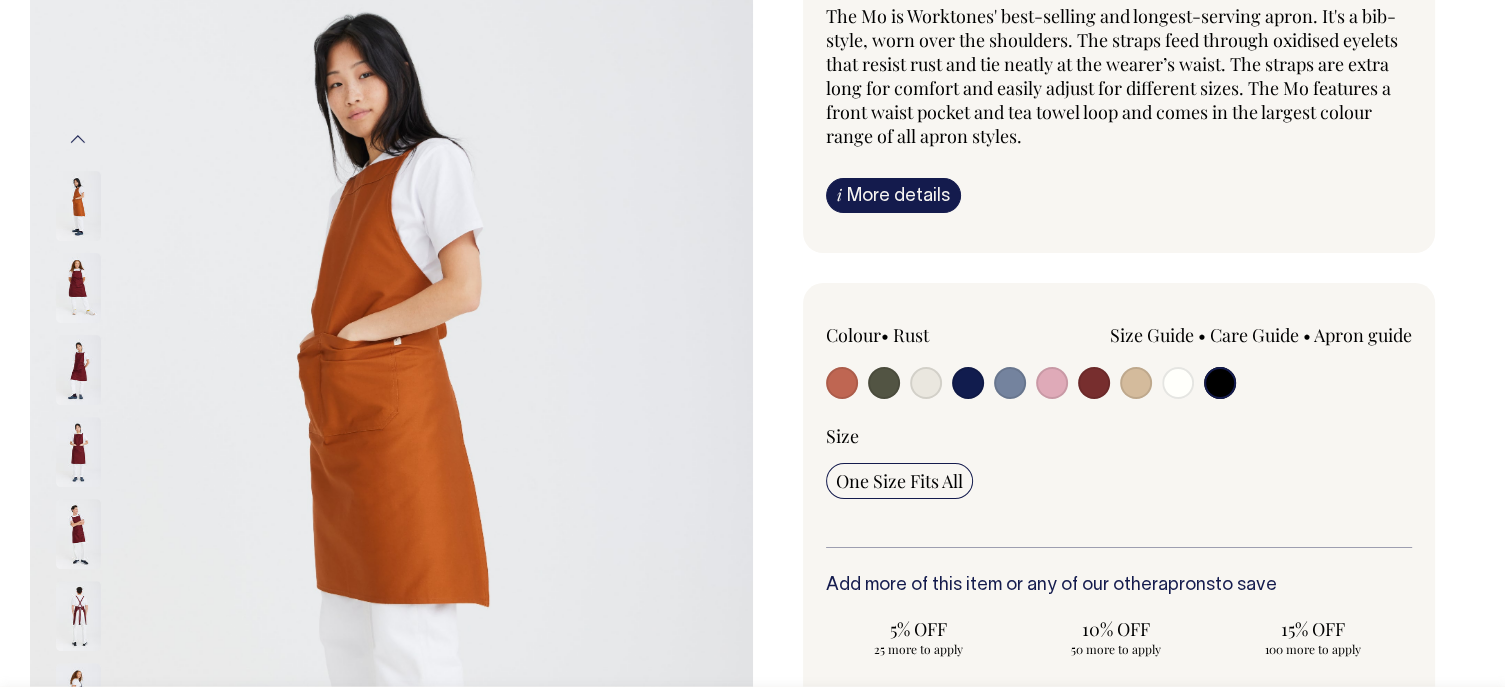 radio on "true" 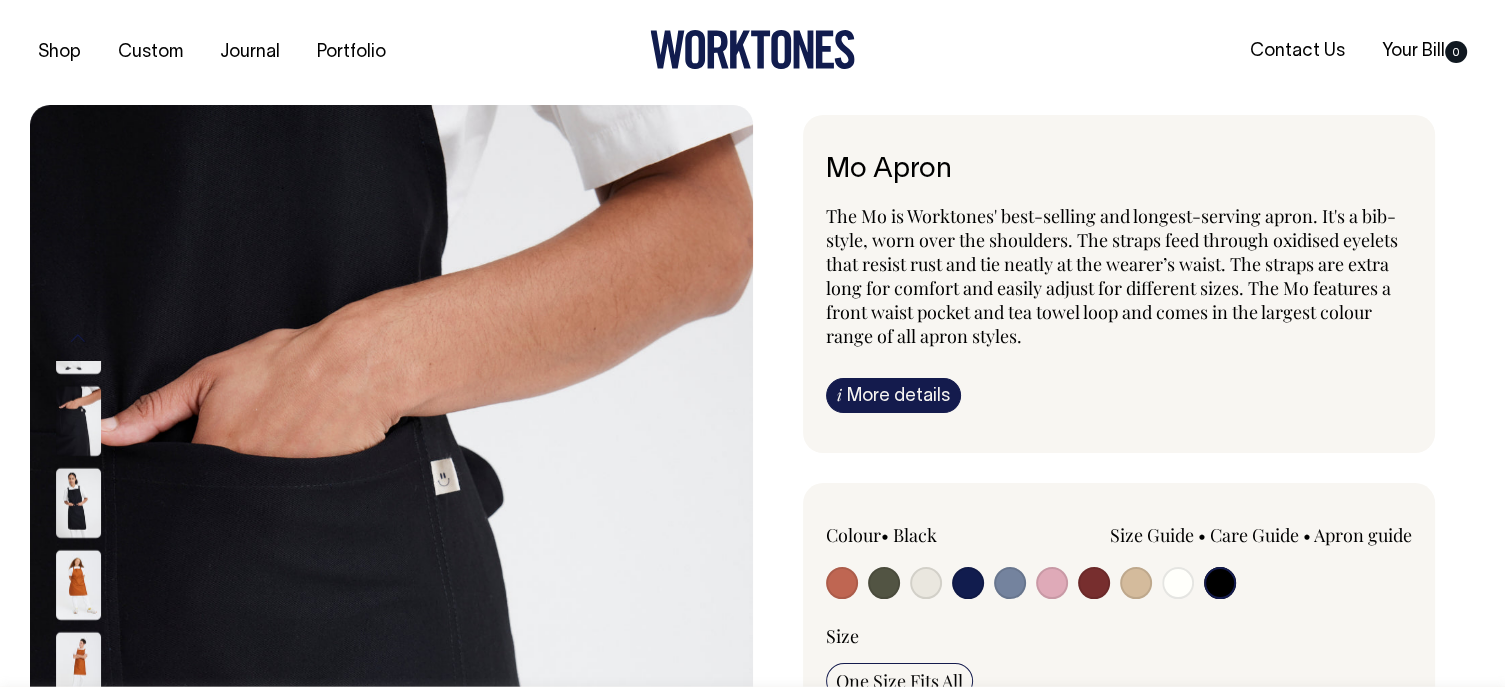 scroll, scrollTop: 0, scrollLeft: 0, axis: both 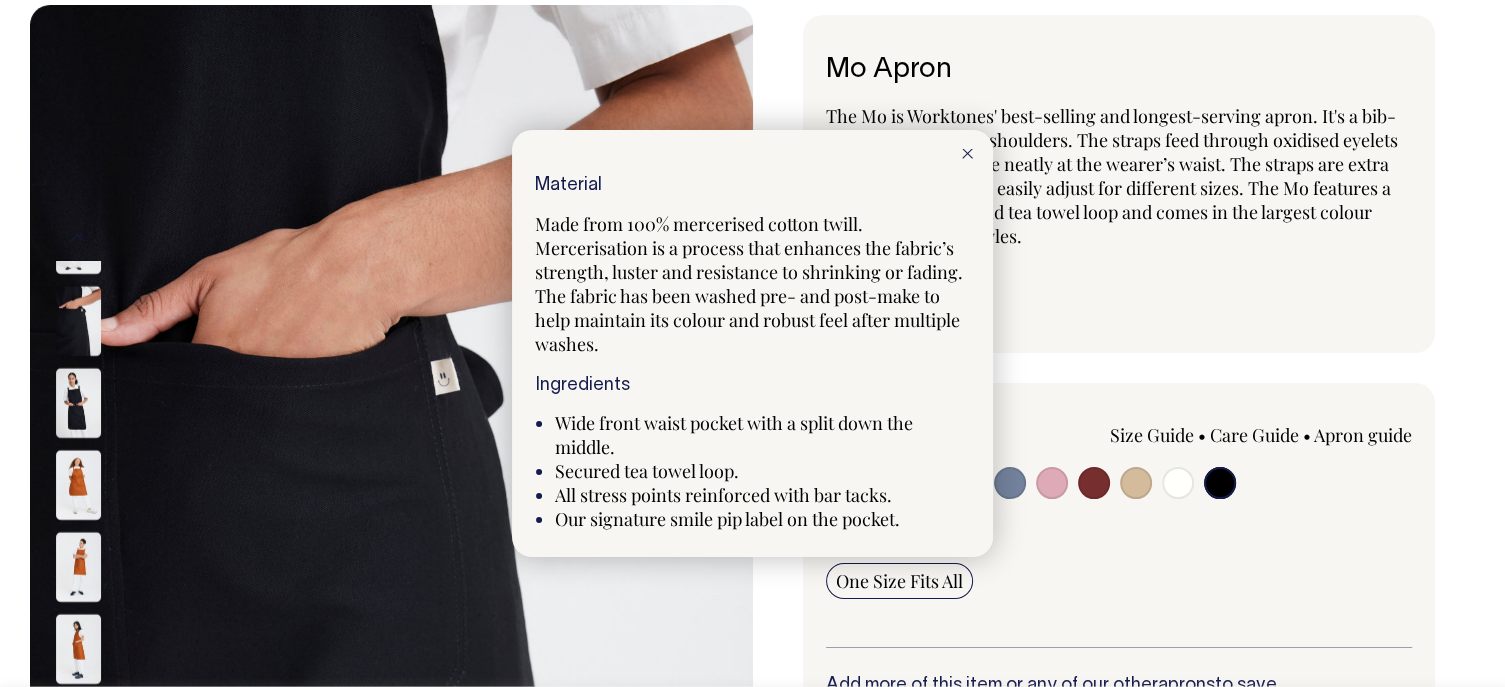 click 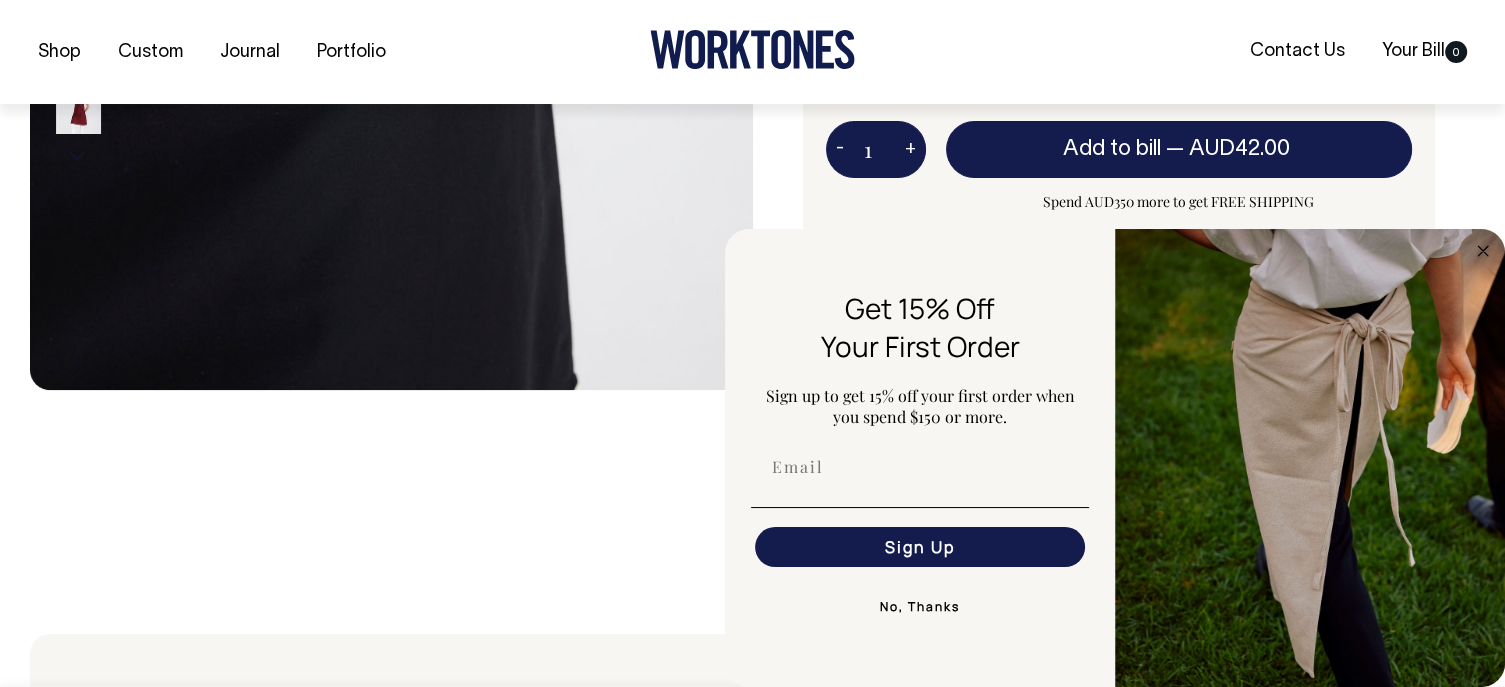 scroll, scrollTop: 800, scrollLeft: 0, axis: vertical 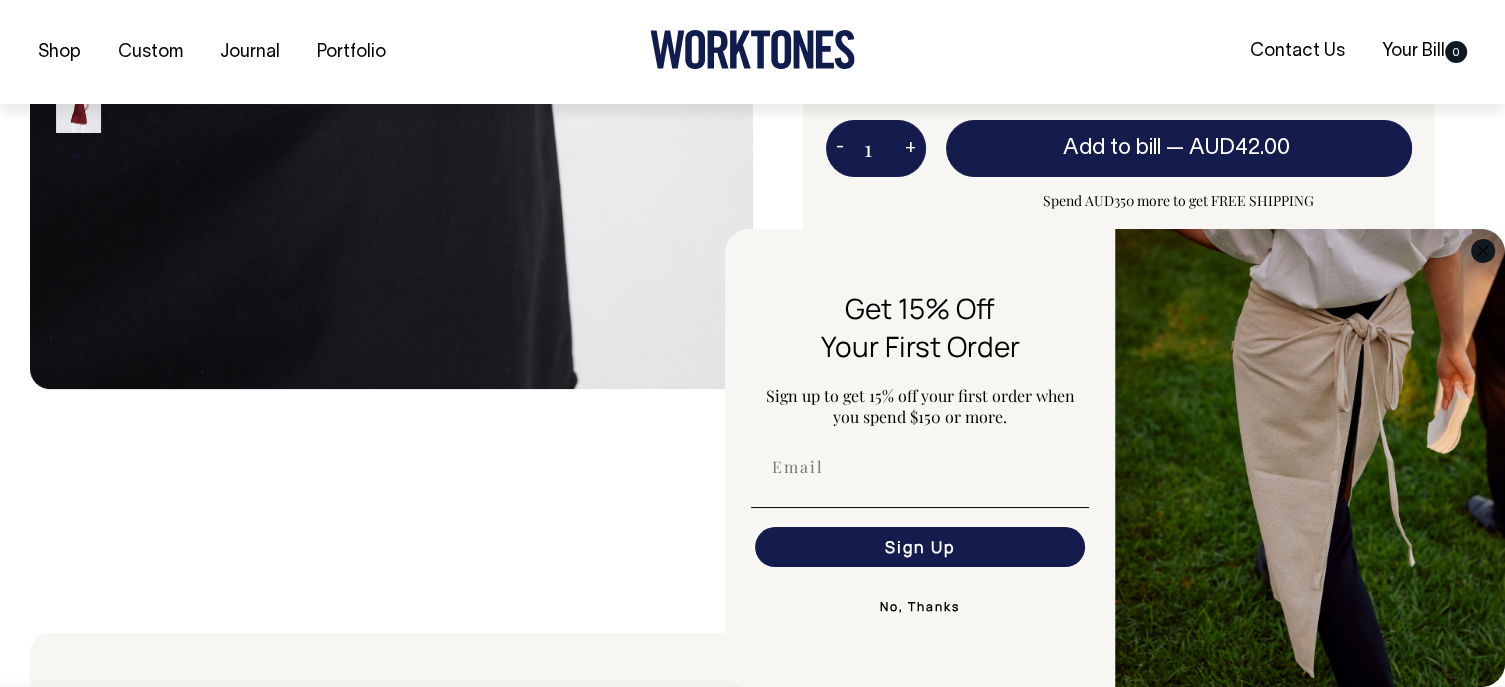 click 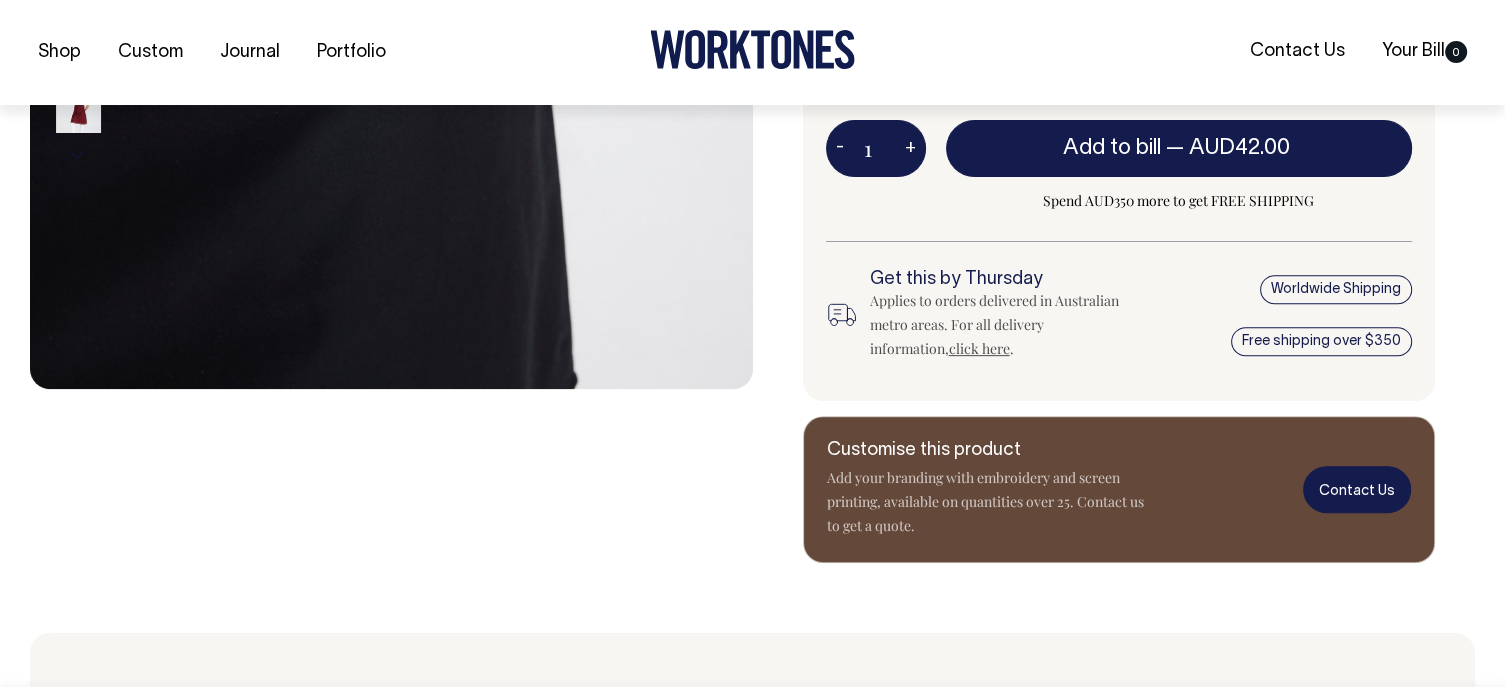 click on "Contact Us" at bounding box center (1357, 489) 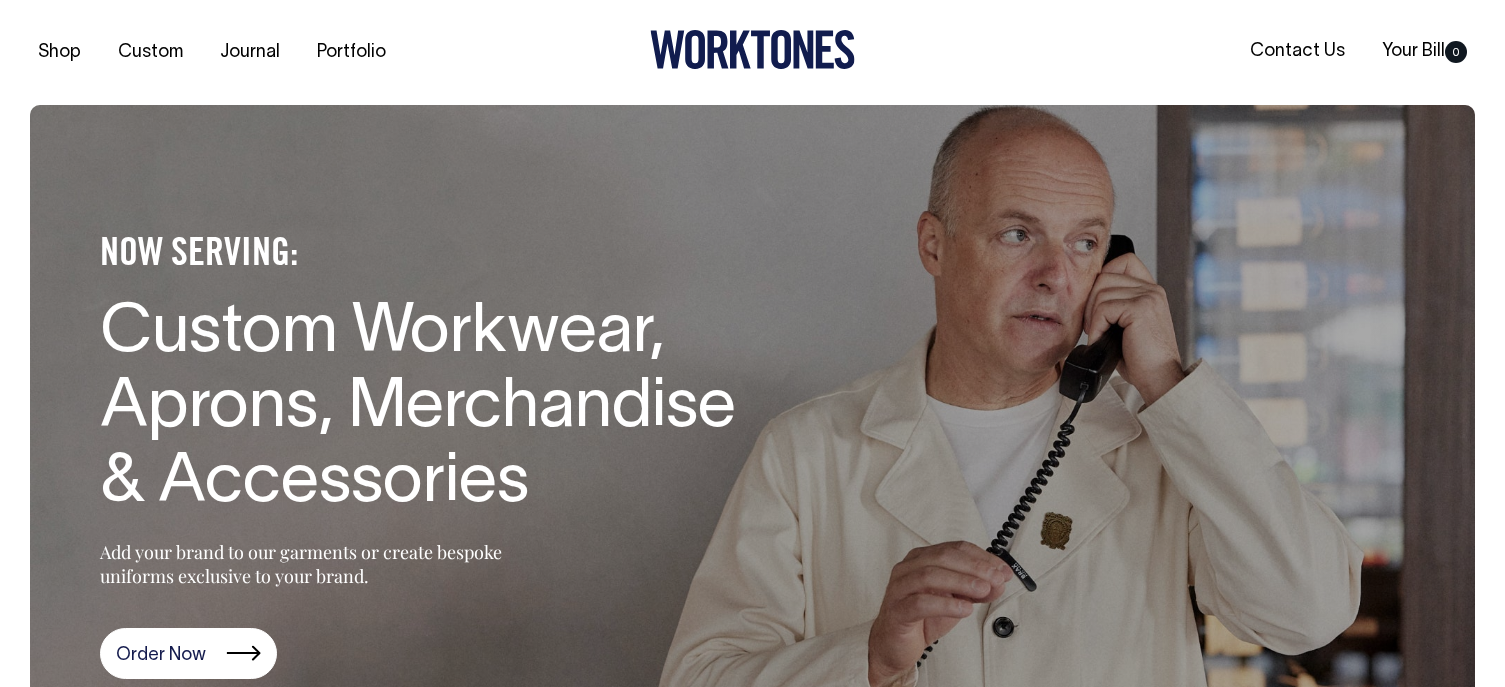 scroll, scrollTop: 6599, scrollLeft: 0, axis: vertical 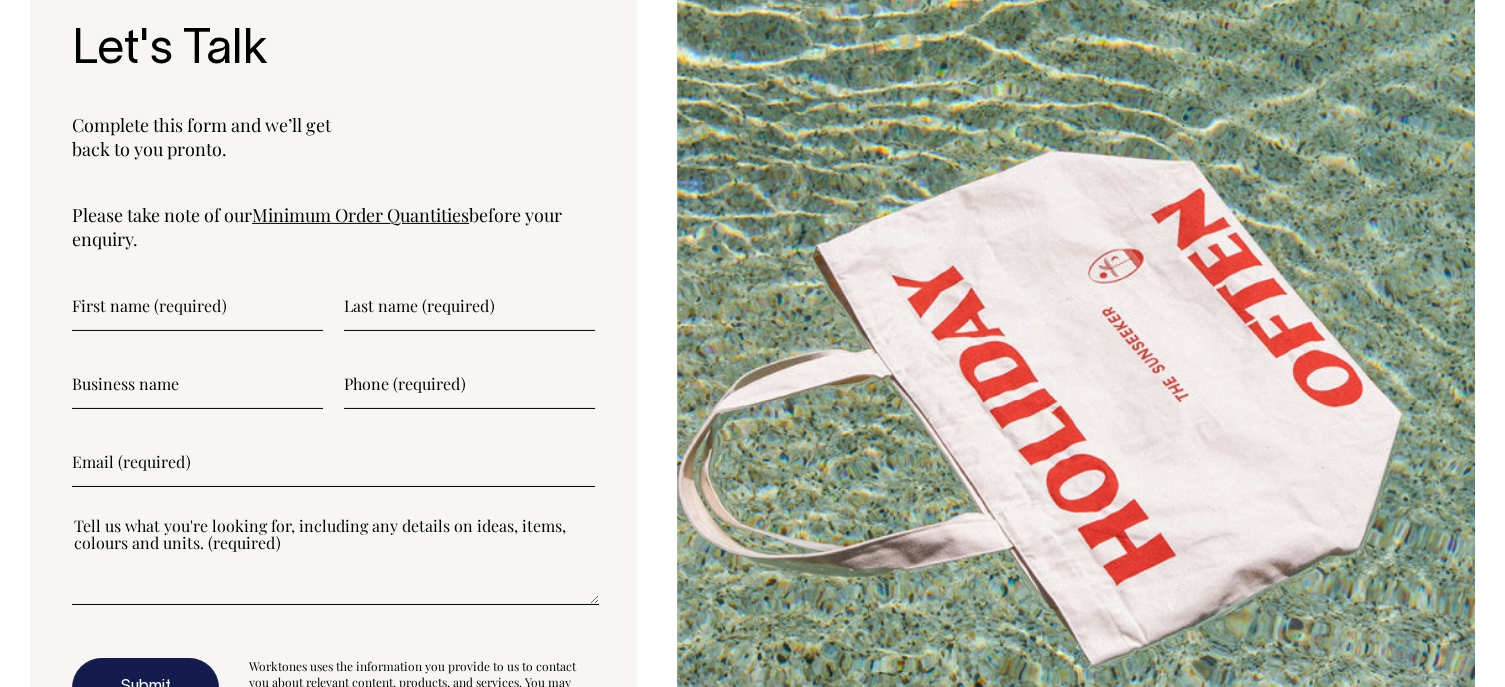 click at bounding box center (197, 306) 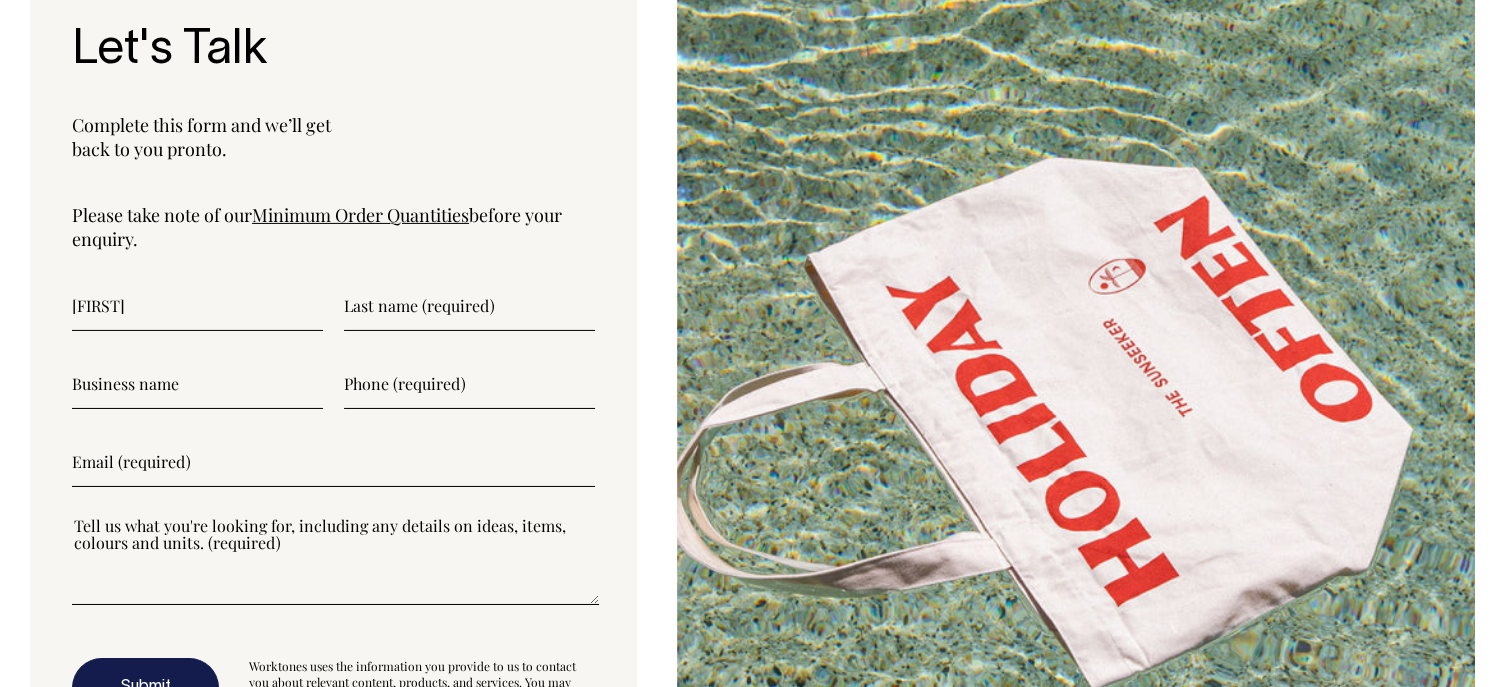 type on "[FIRST]" 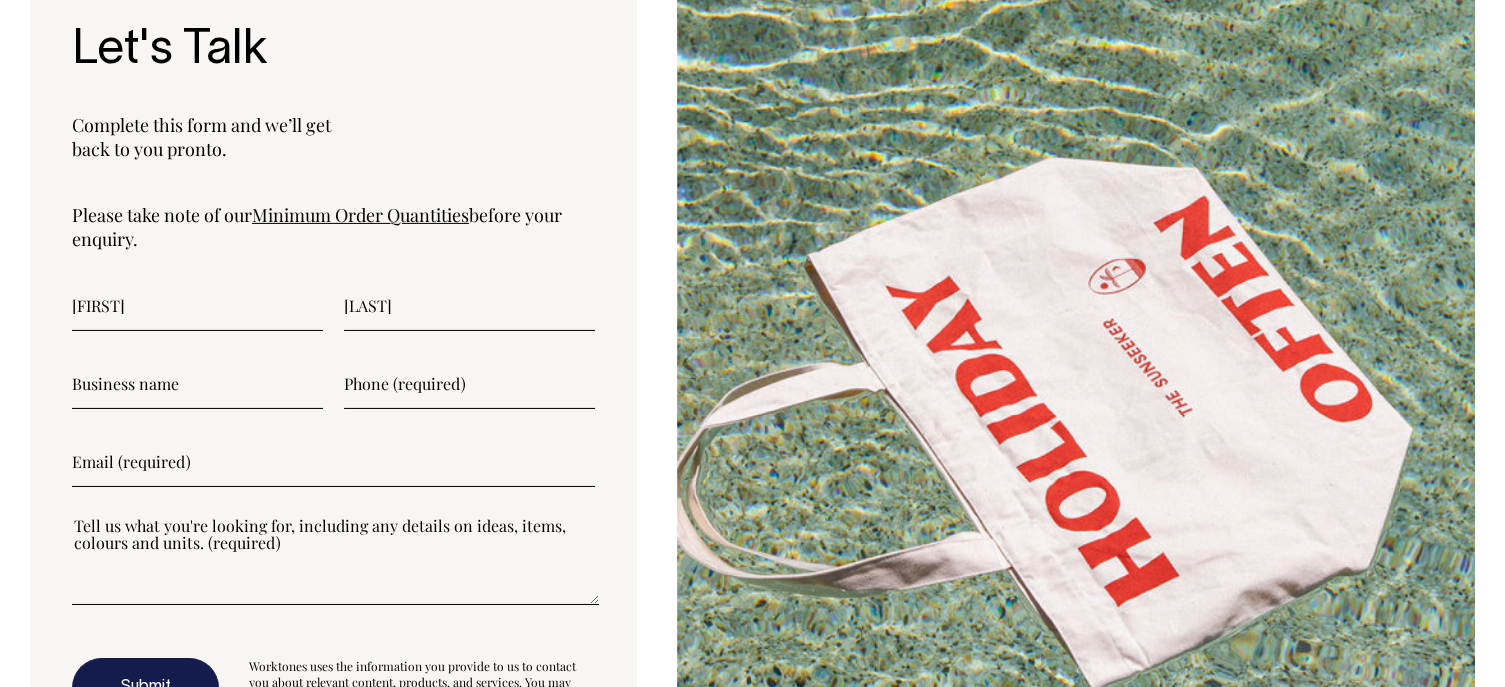 type on "[LAST]" 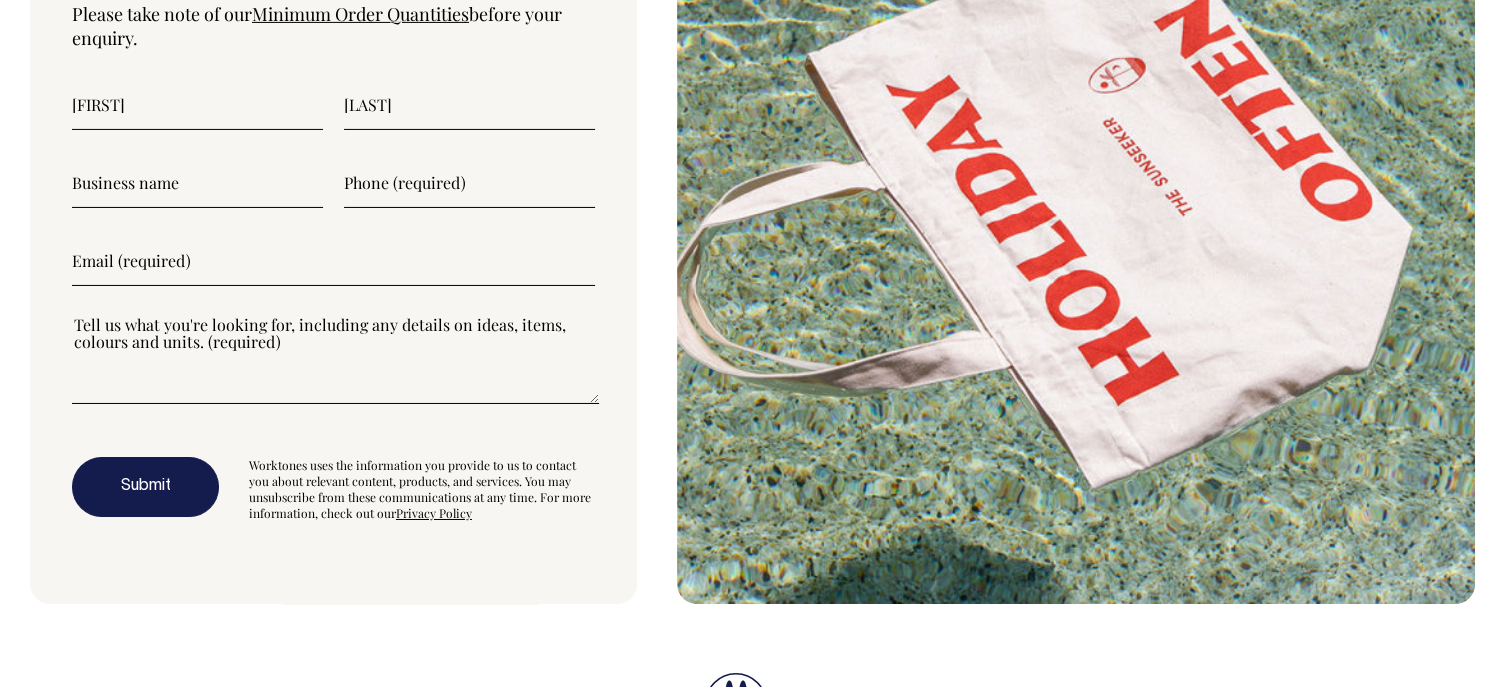 scroll, scrollTop: 6800, scrollLeft: 0, axis: vertical 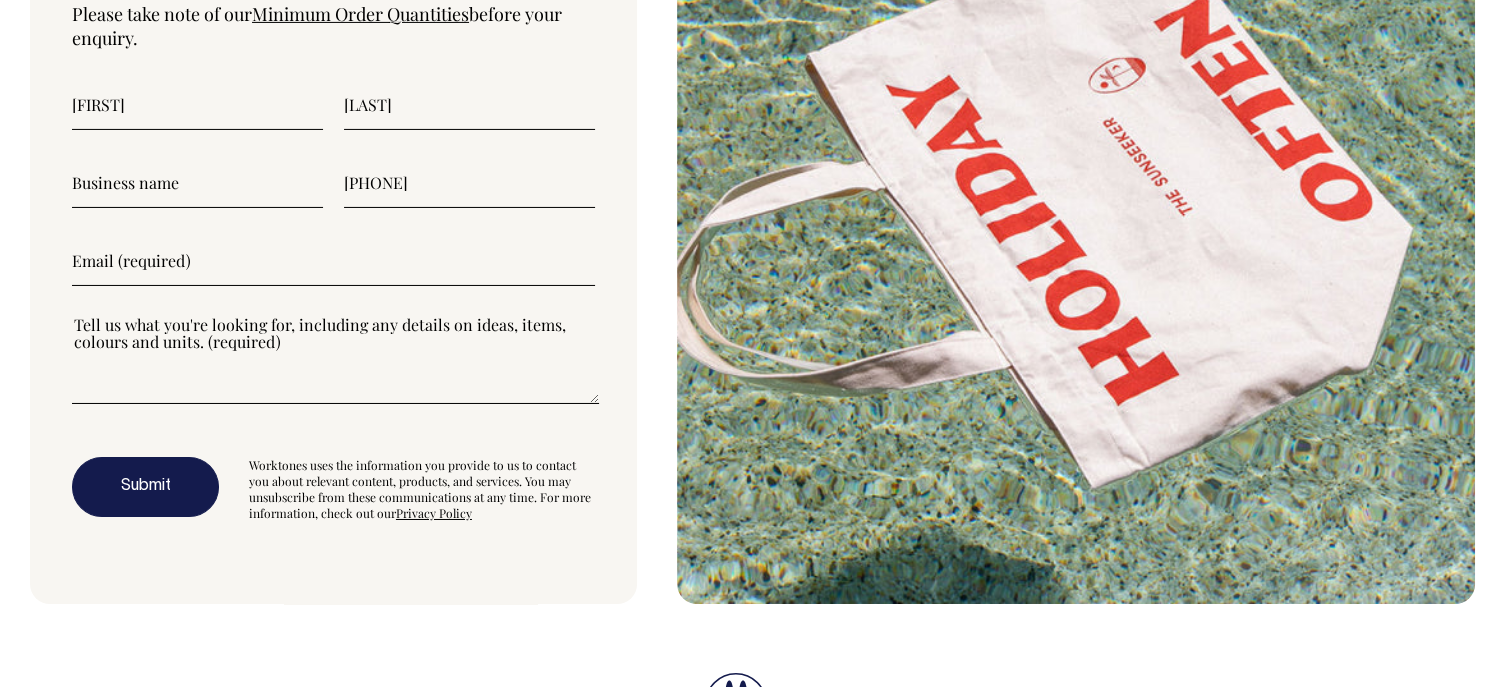 type on "[PHONE]" 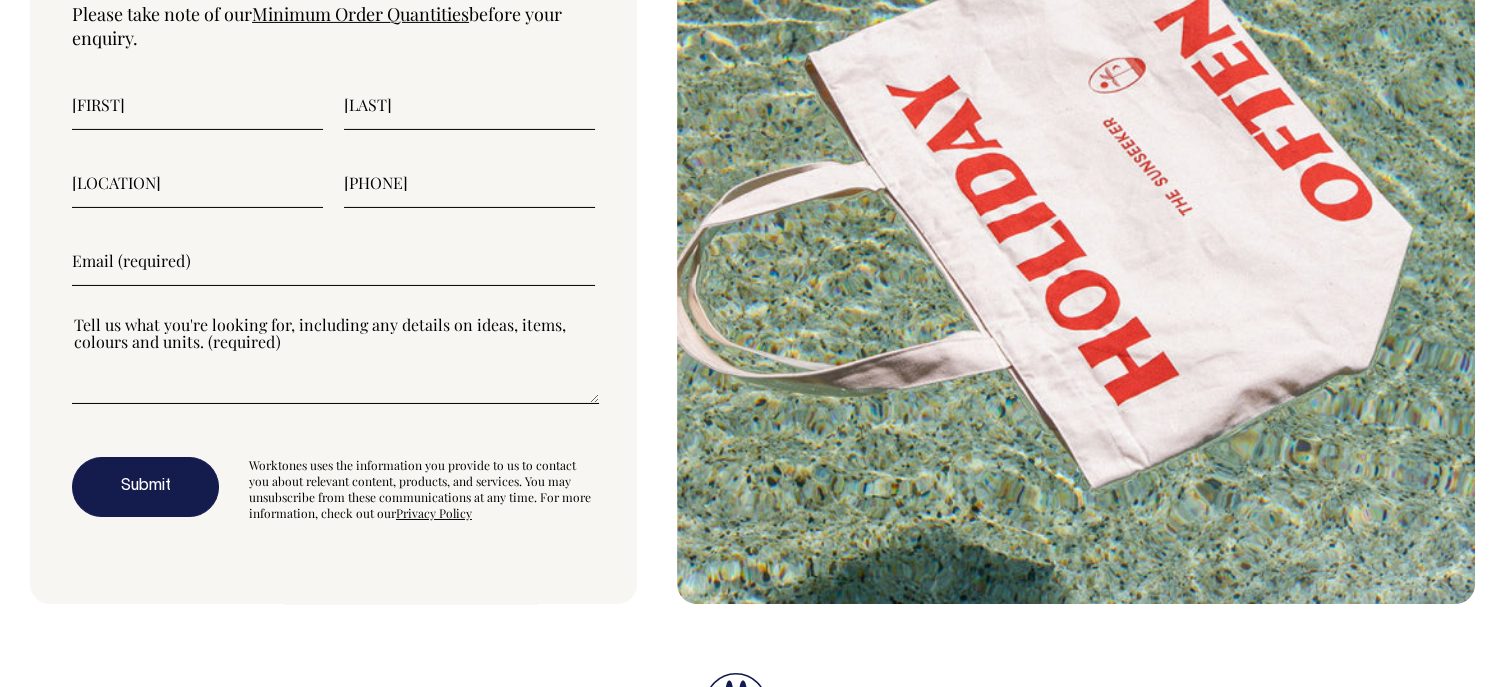 type on "[LOCATION]" 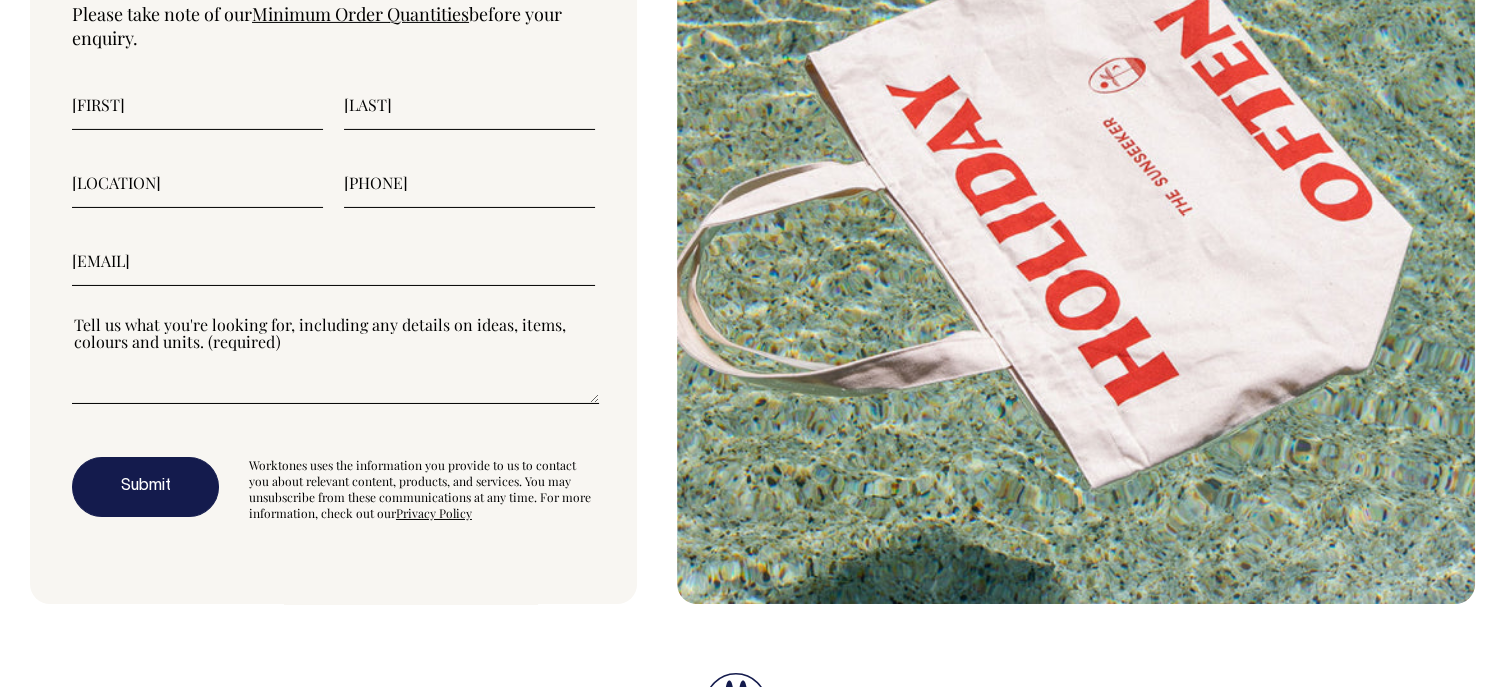type on "[EMAIL]" 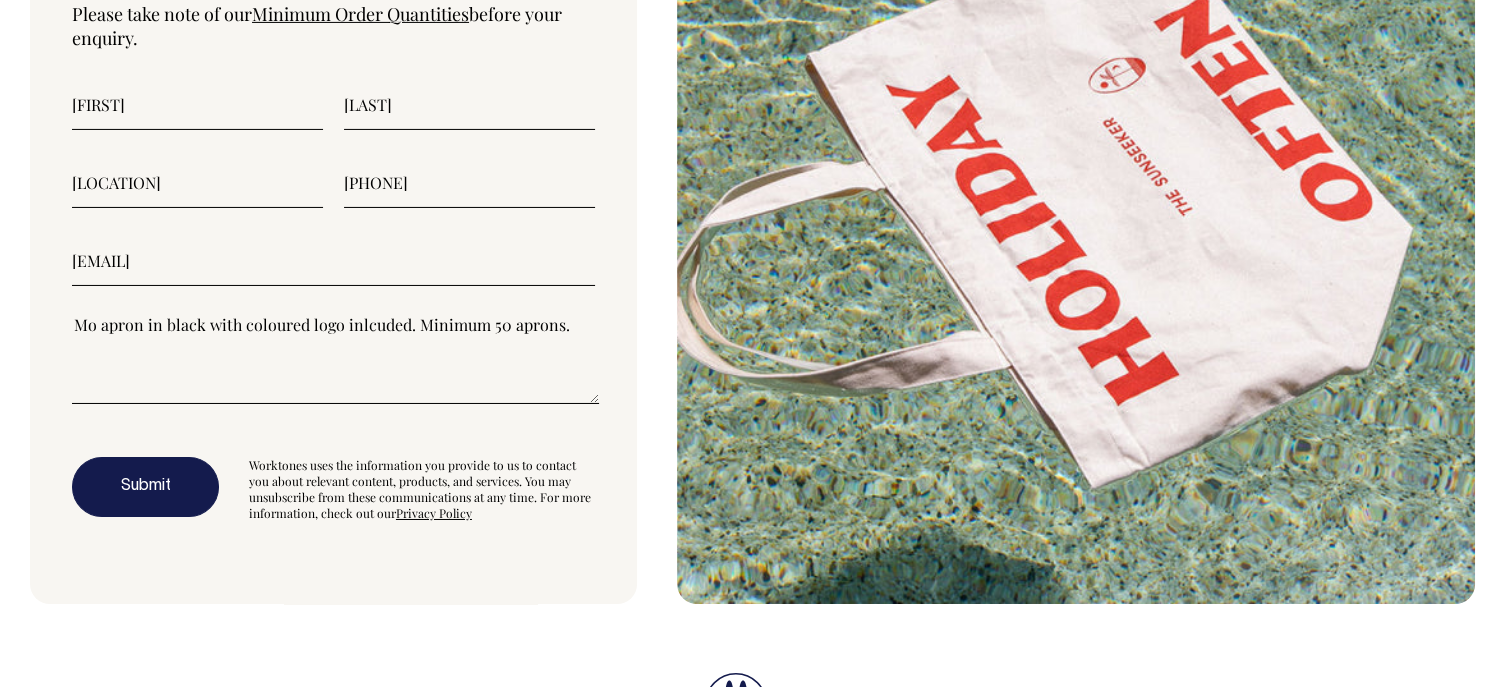 click on "Minimum Order Quantities" at bounding box center (360, 14) 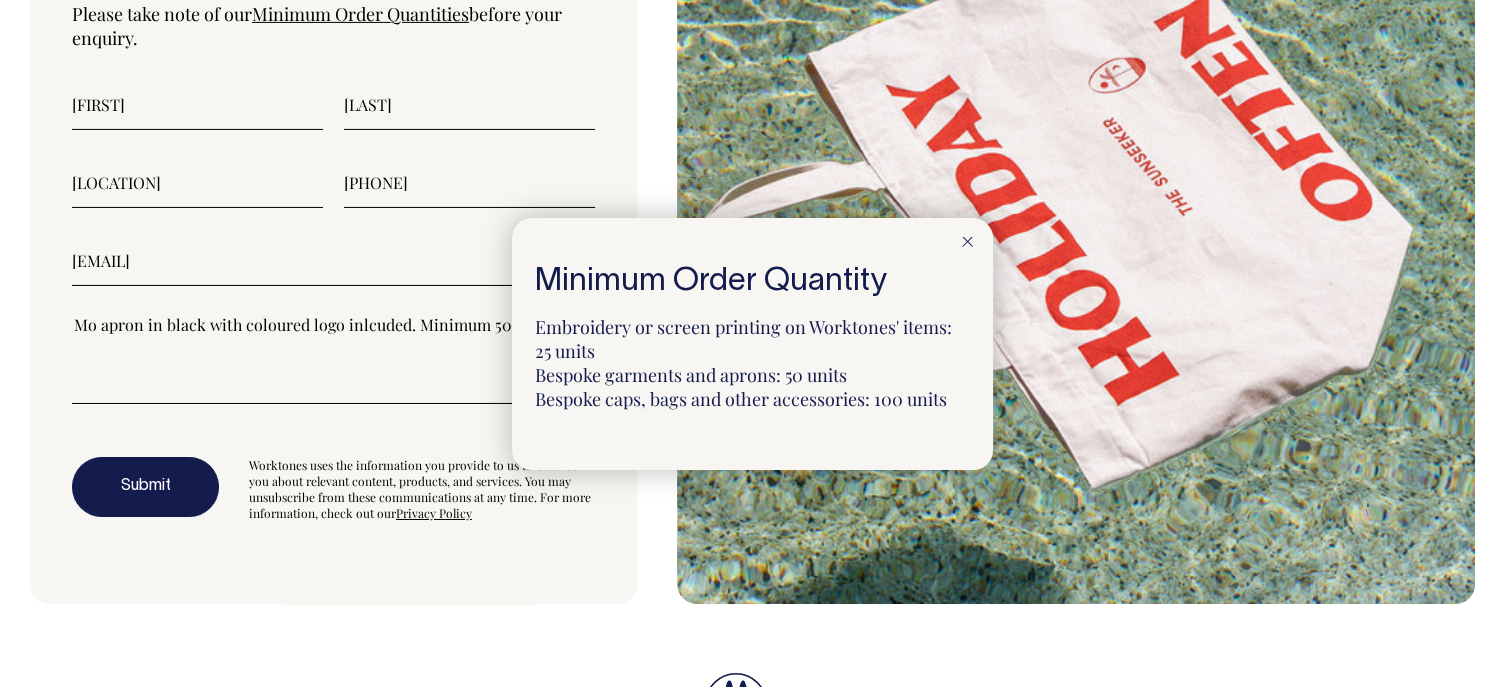 click 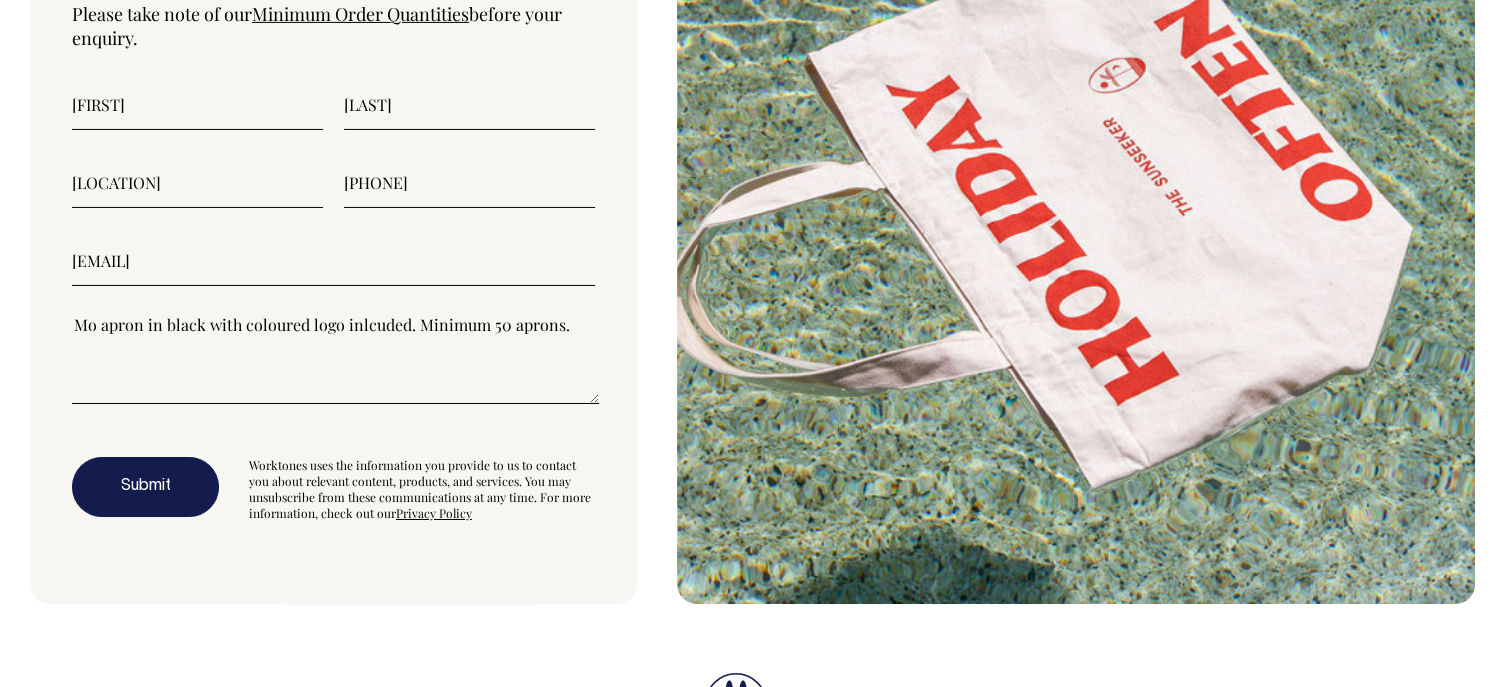 click on "Mo apron in black with coloured logo inlcuded. Minimum 50 aprons." at bounding box center (335, 359) 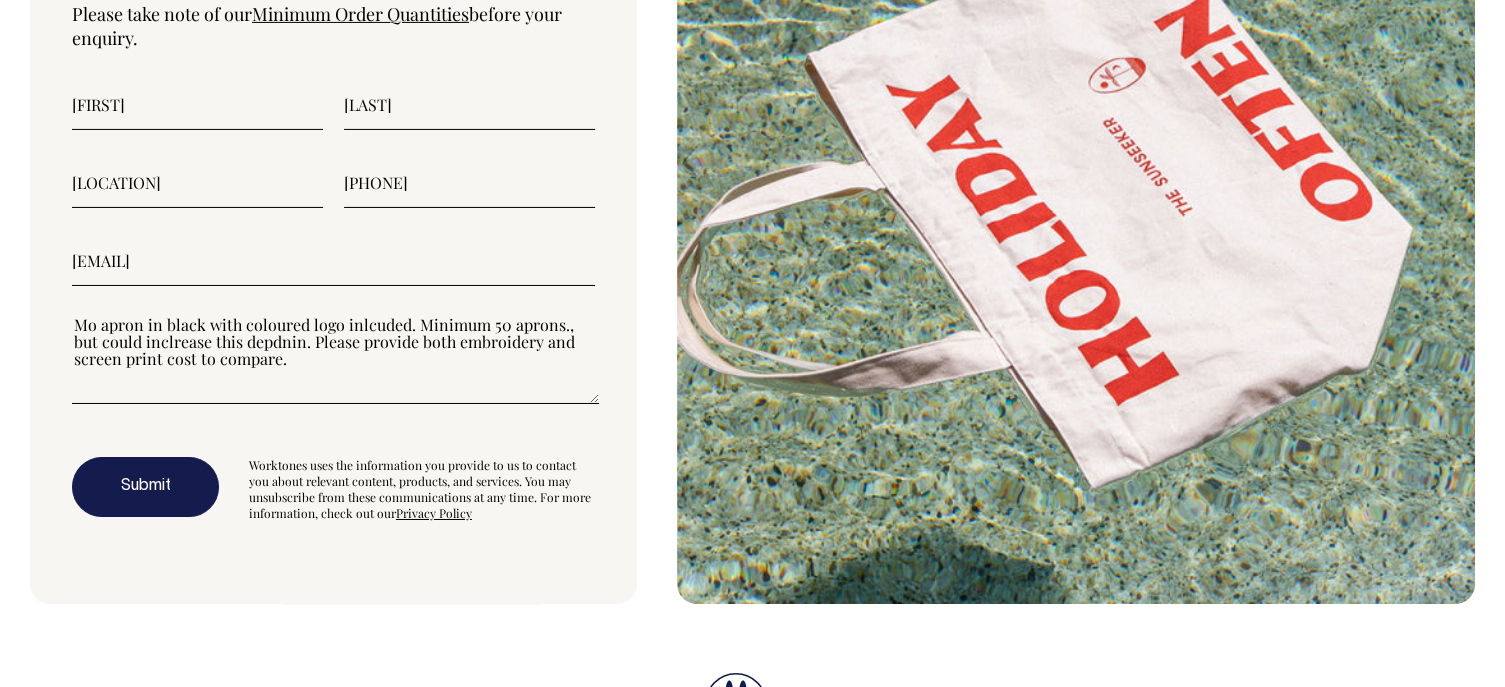 click on "Mo apron in black with coloured logo inlcuded. Minimum 50 aprons., but could inclrease this depdnin. Please provide both embroidery and screen print cost to compare." at bounding box center (335, 359) 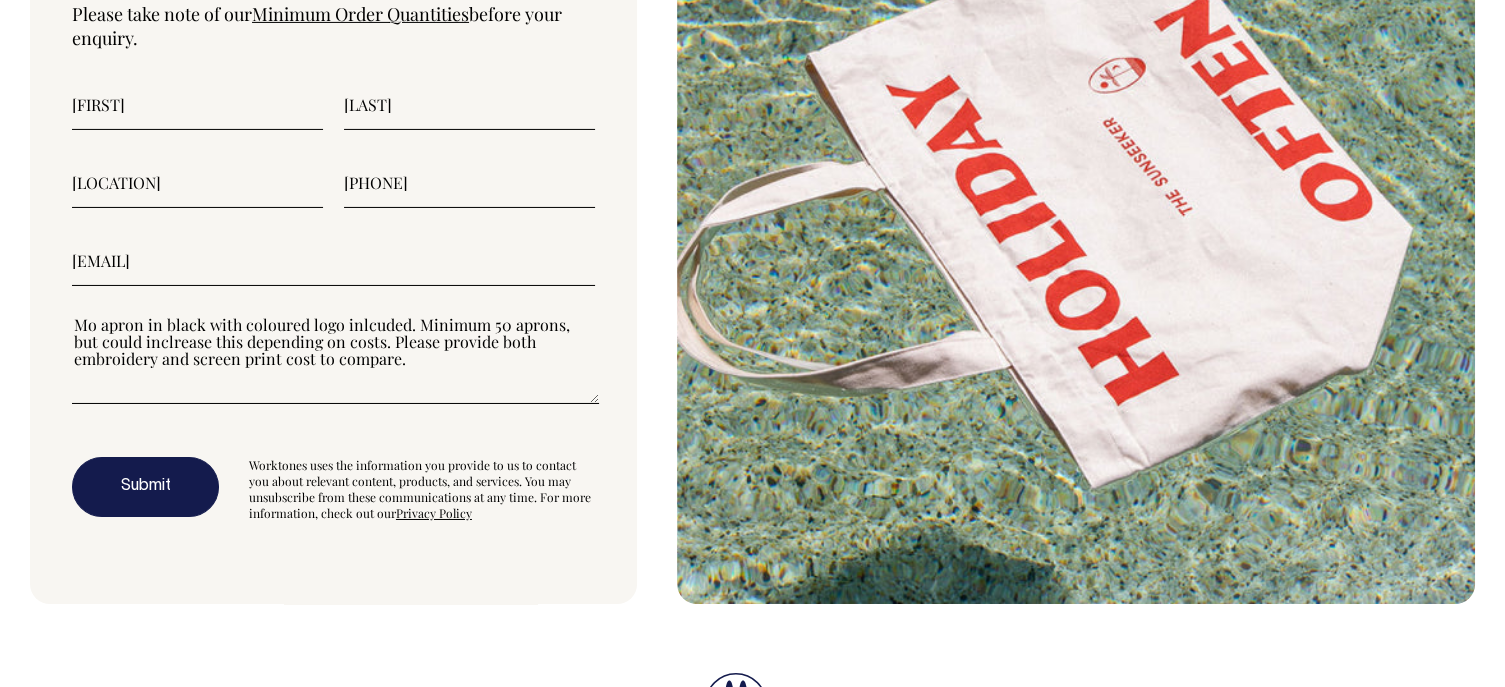click on "Mo apron in black with coloured logo inlcuded. Minimum 50 aprons, but could inclrease this depending on costs. Please provide both embroidery and screen print cost to compare." at bounding box center [335, 359] 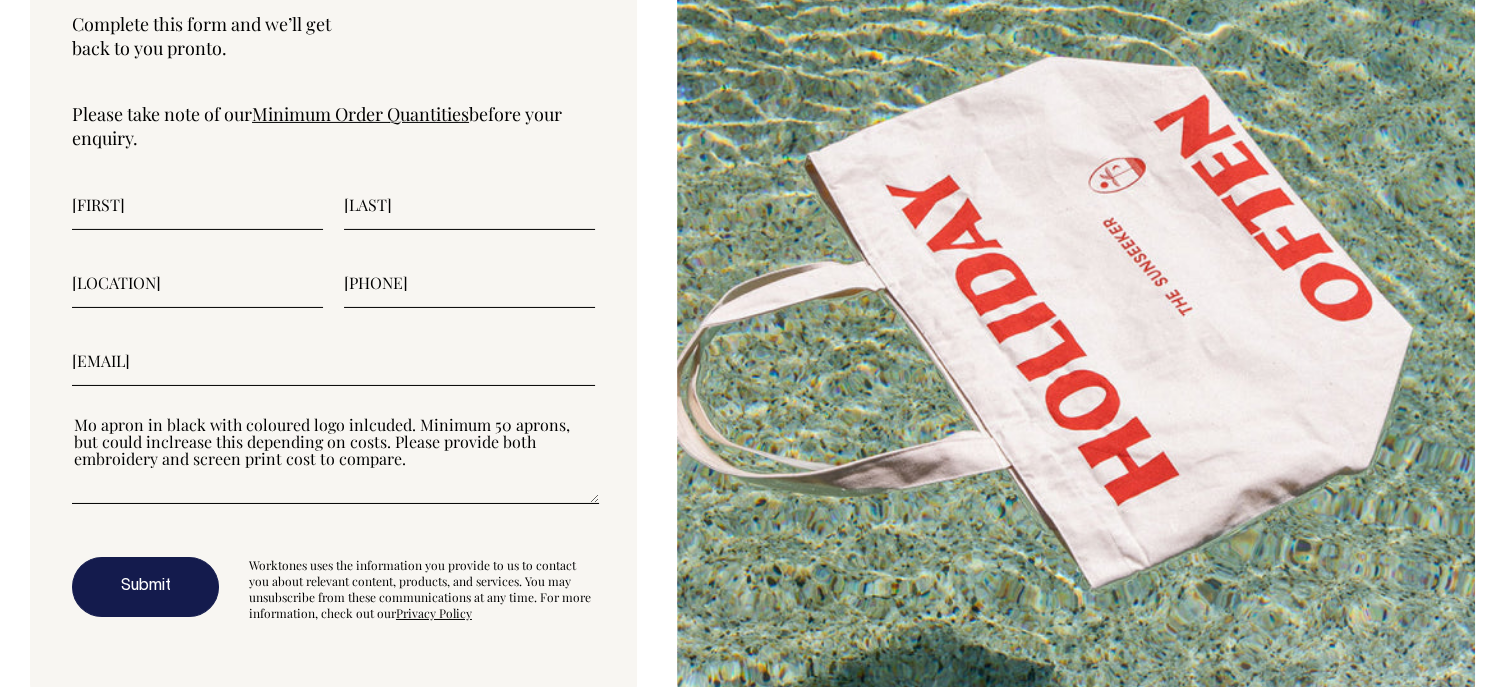 scroll, scrollTop: 6700, scrollLeft: 0, axis: vertical 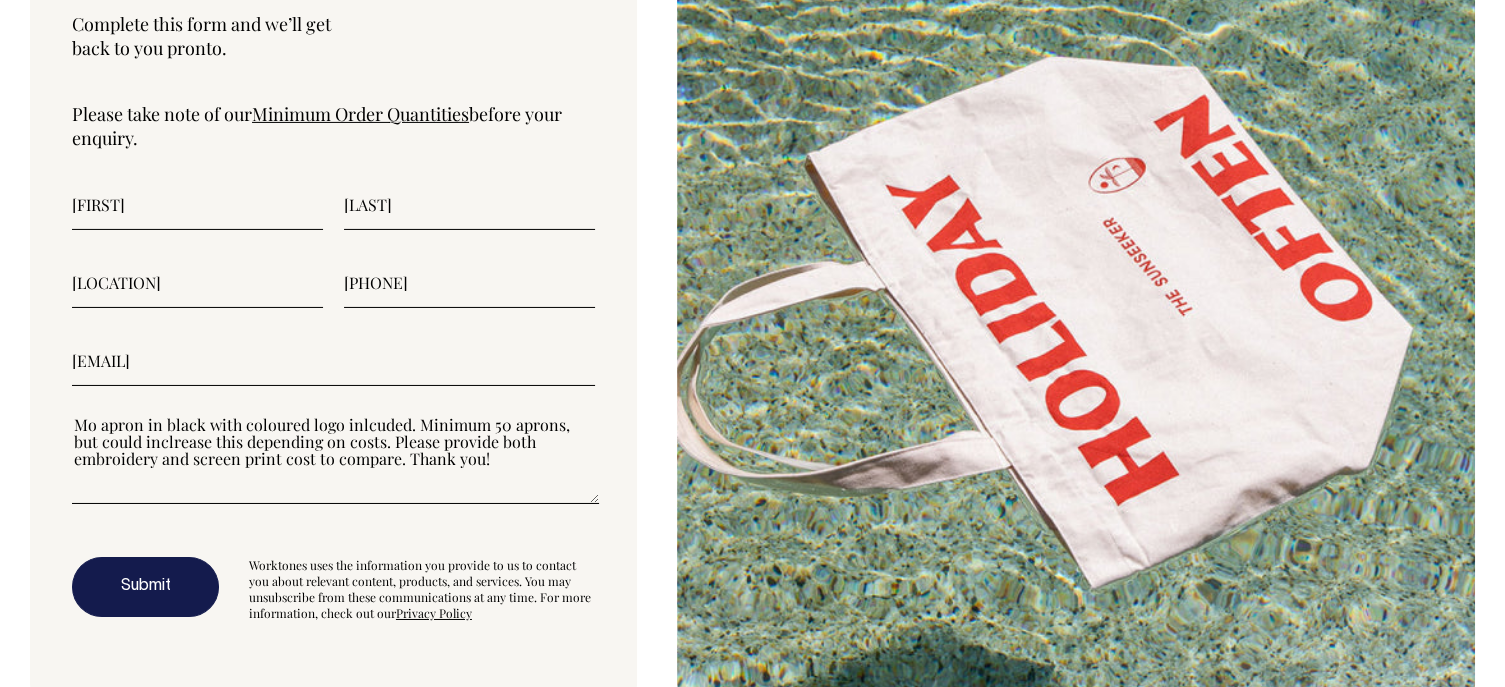 click on "Mo apron in black with coloured logo inlcuded. Minimum 50 aprons, but could inclrease this depending on costs. Please provide both embroidery and screen print cost to compare. Thank you!" at bounding box center (335, 459) 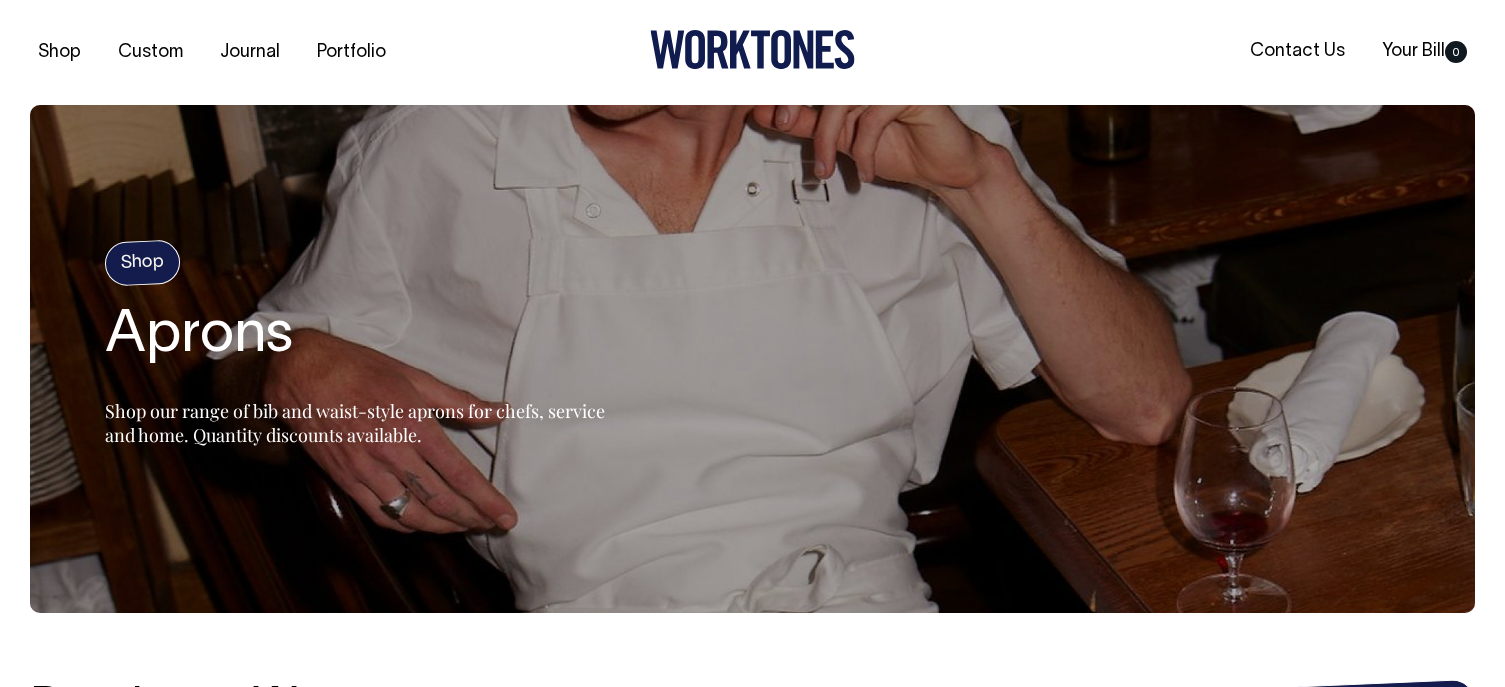scroll, scrollTop: 520, scrollLeft: 0, axis: vertical 